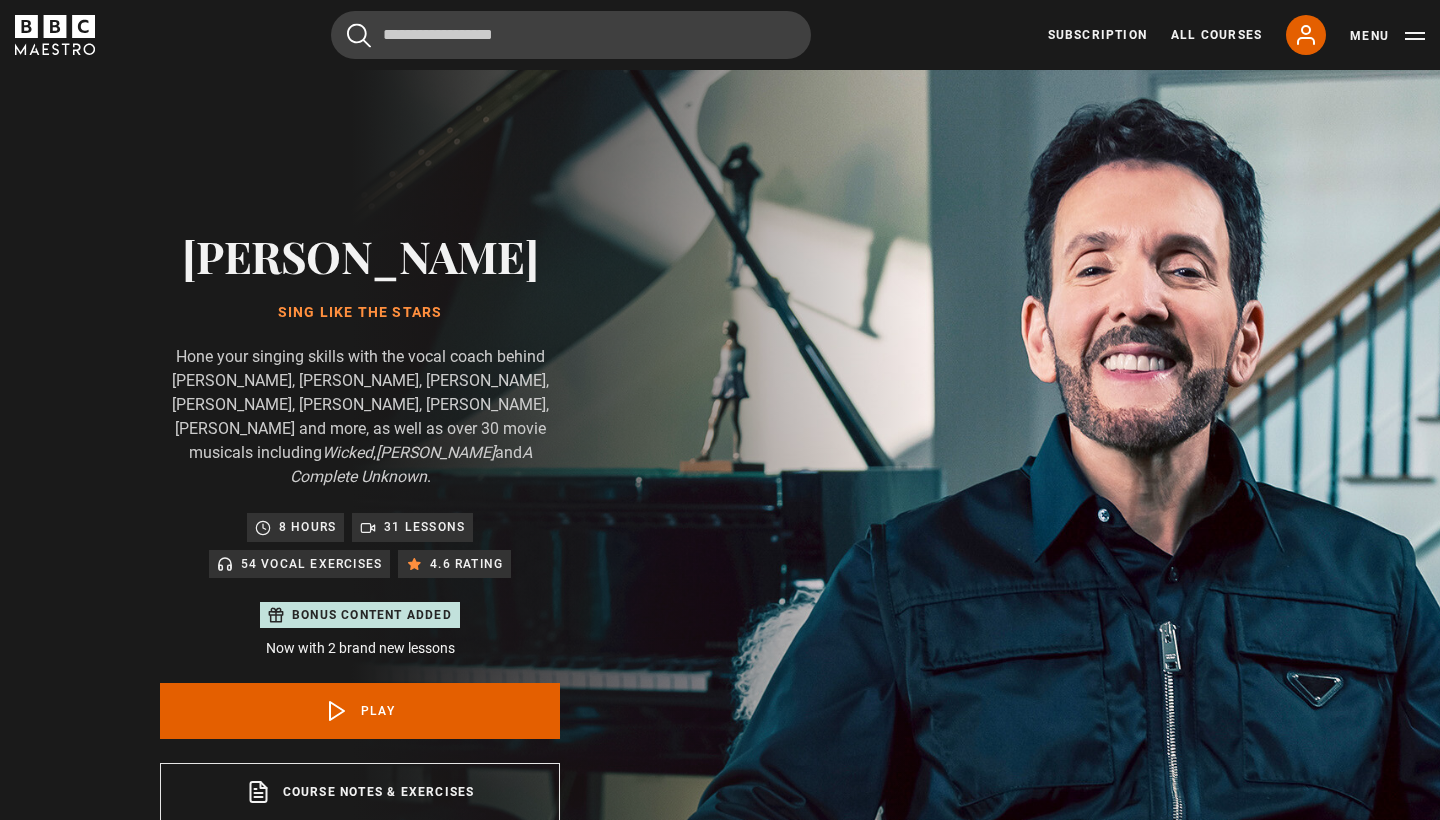 scroll, scrollTop: 955, scrollLeft: 0, axis: vertical 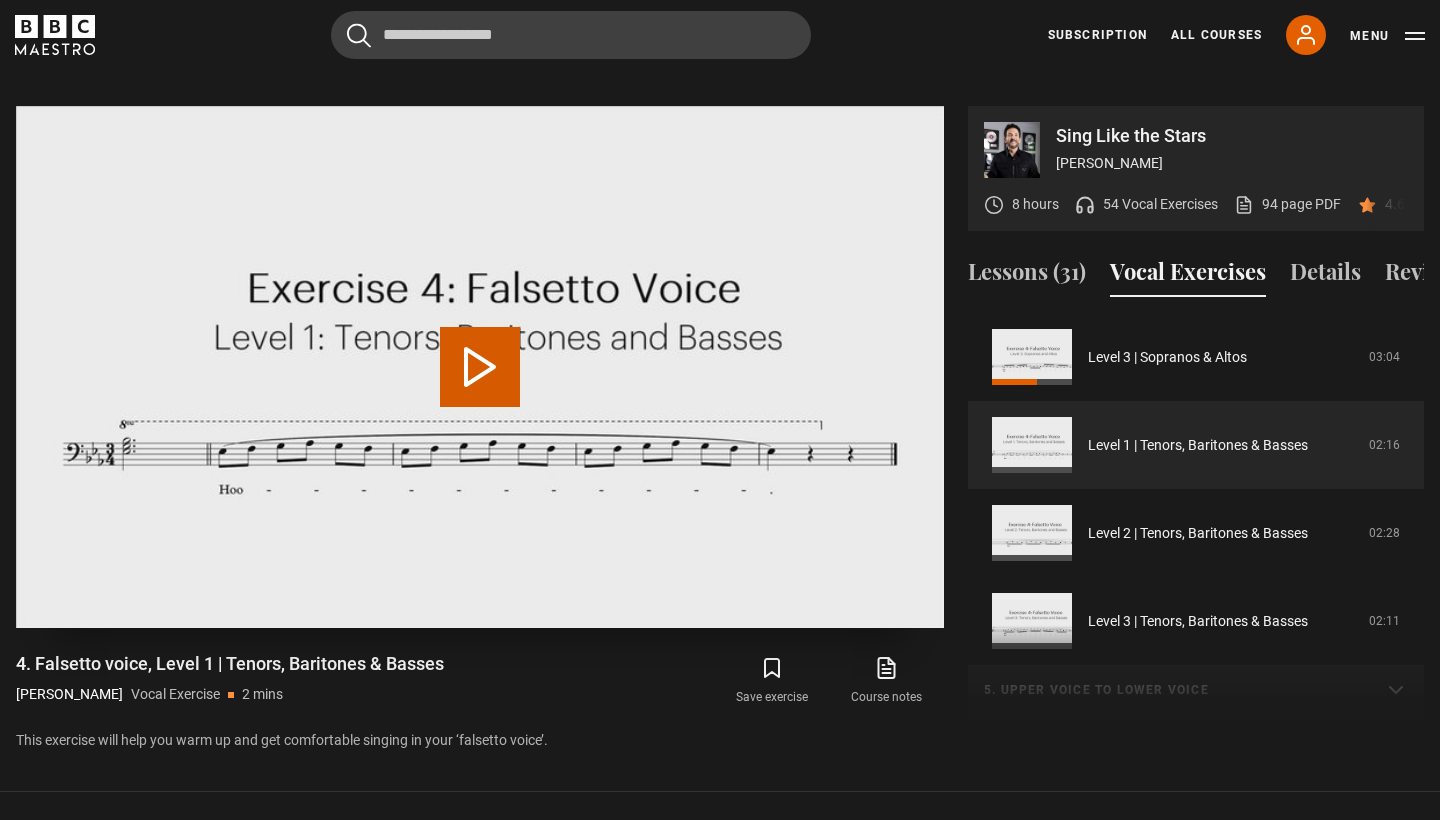 click on "Play Video" at bounding box center [480, 367] 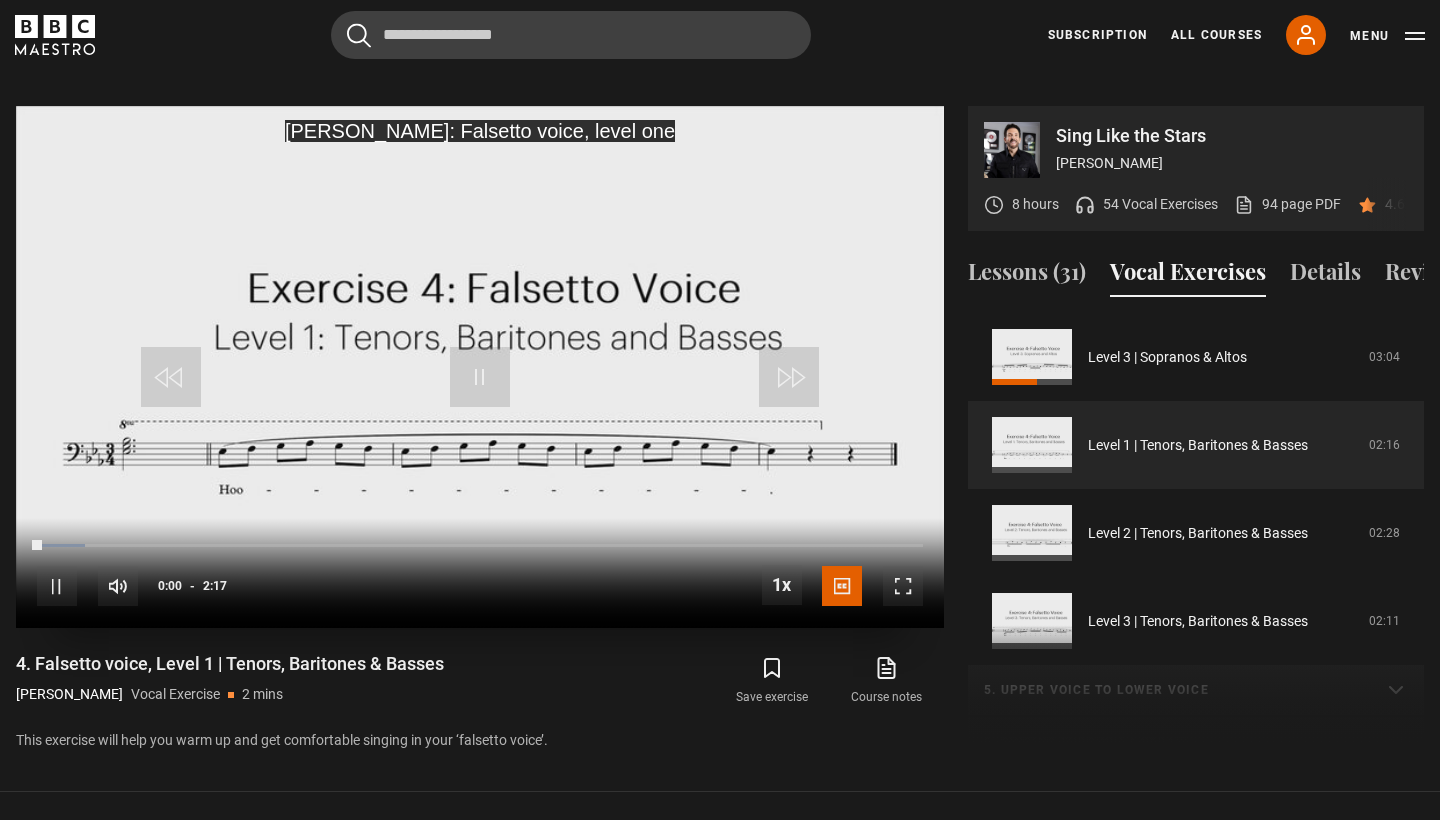 click at bounding box center (903, 586) 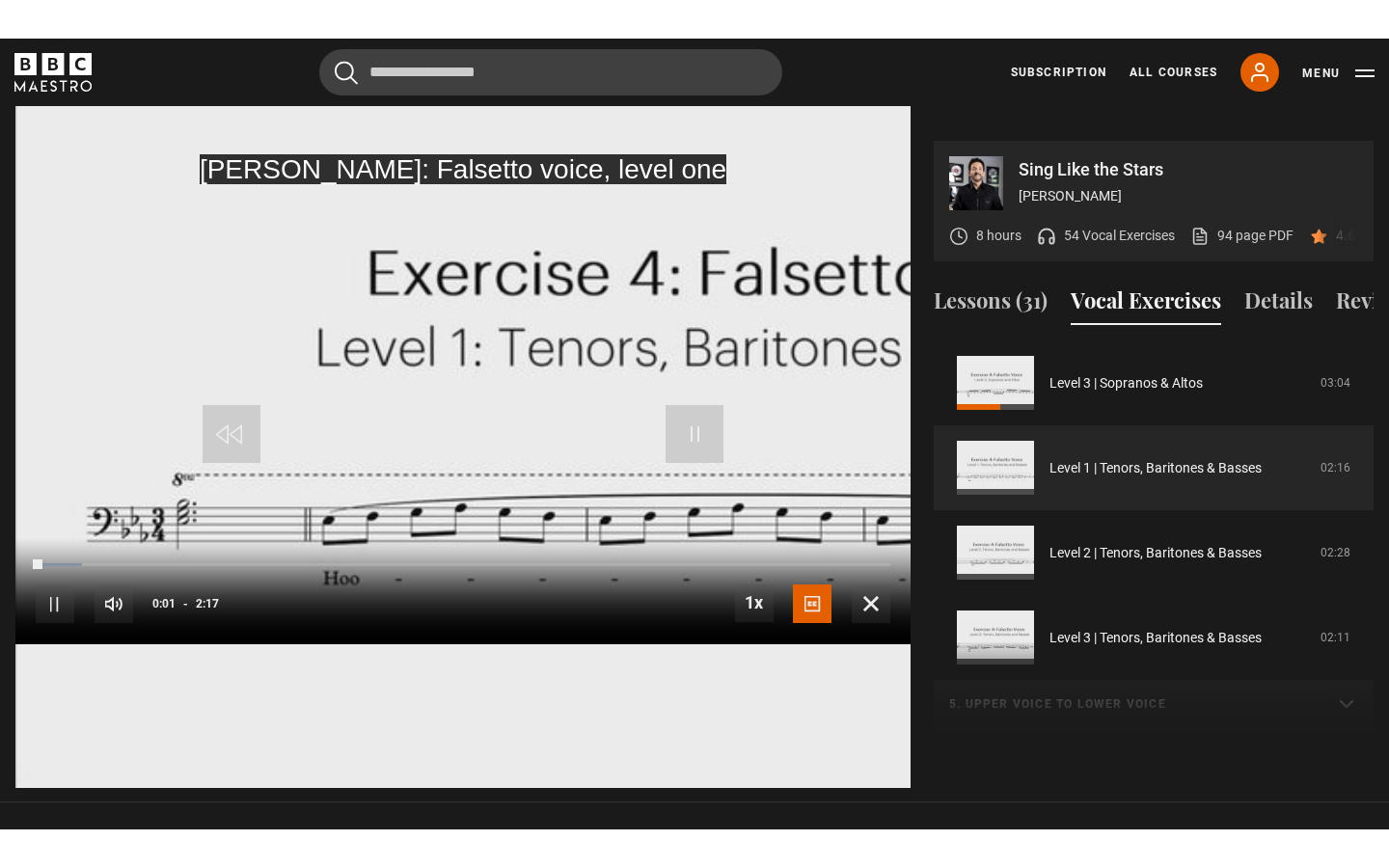 scroll, scrollTop: 0, scrollLeft: 0, axis: both 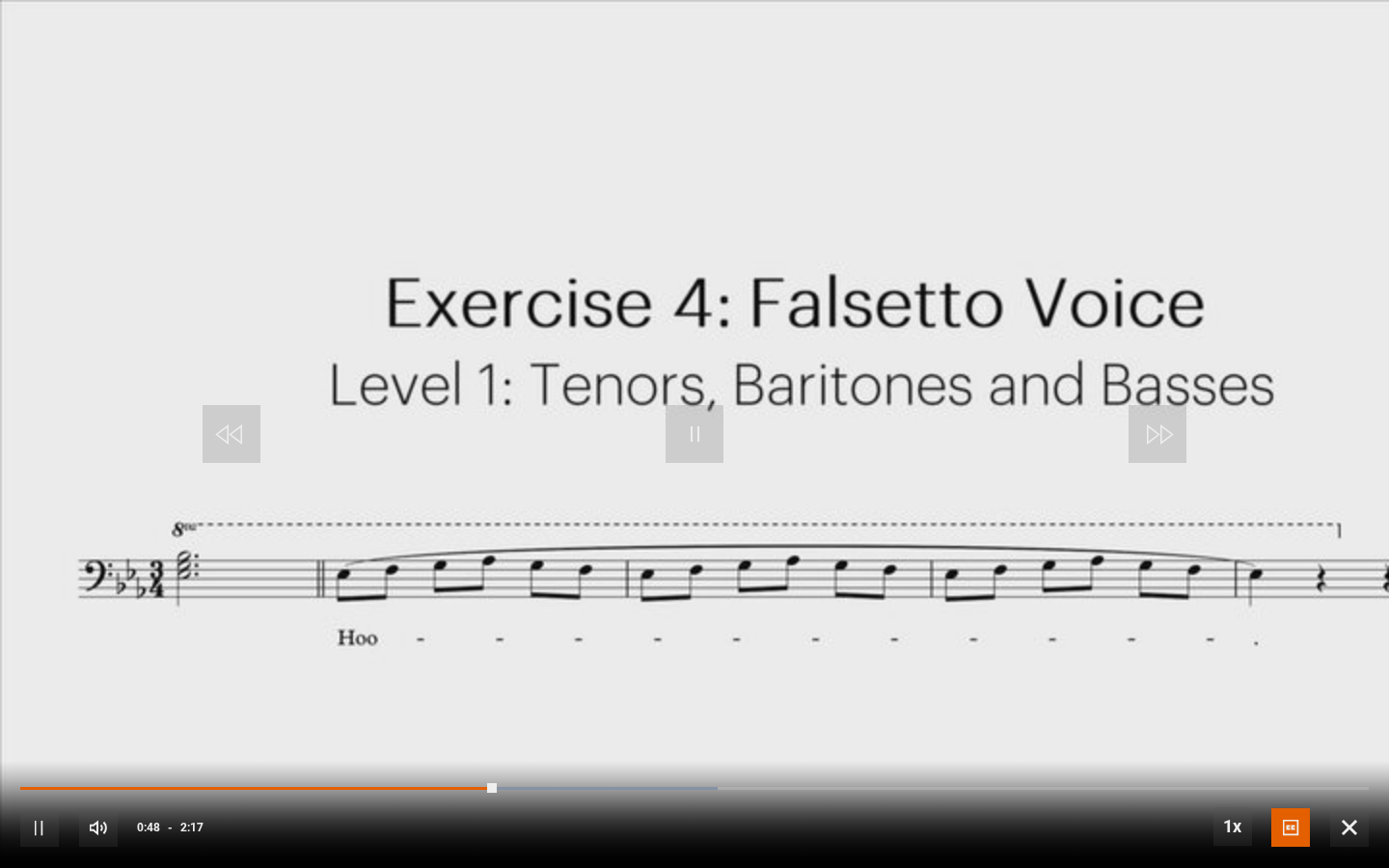 click at bounding box center (694, 434) 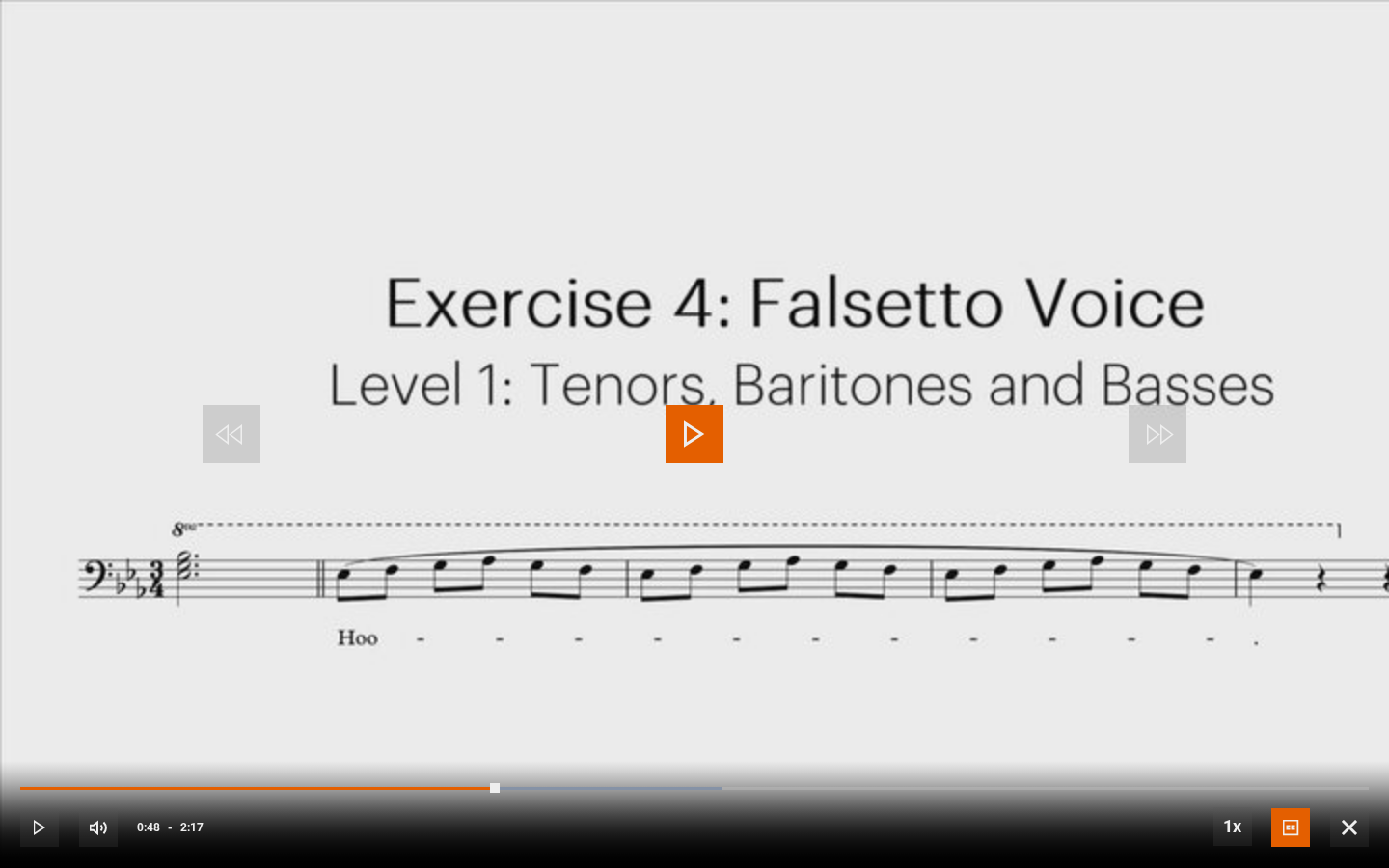 click at bounding box center (1349, 827) 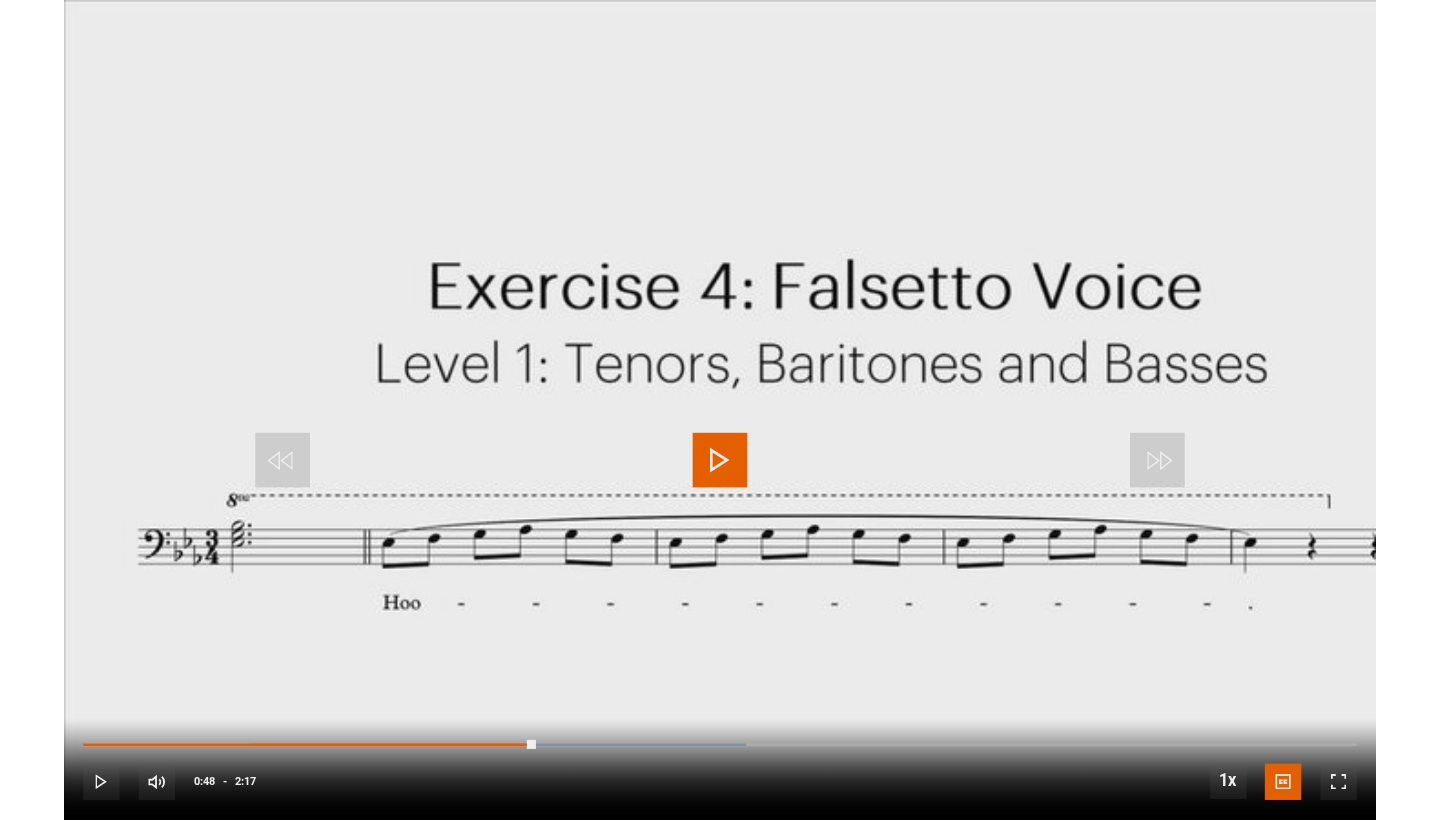 scroll, scrollTop: 955, scrollLeft: 0, axis: vertical 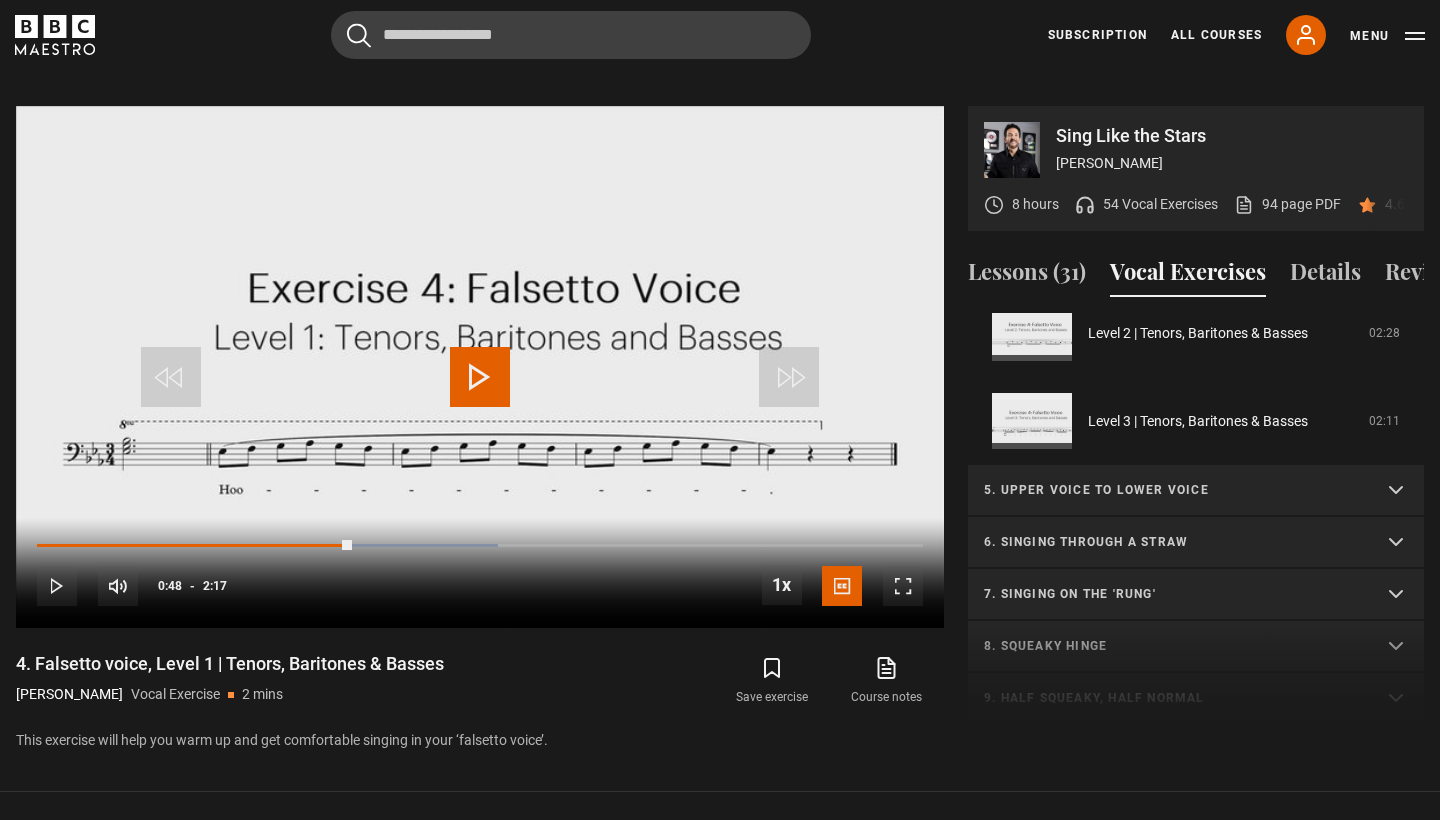 click on "5. Upper voice to lower voice" at bounding box center [1172, 490] 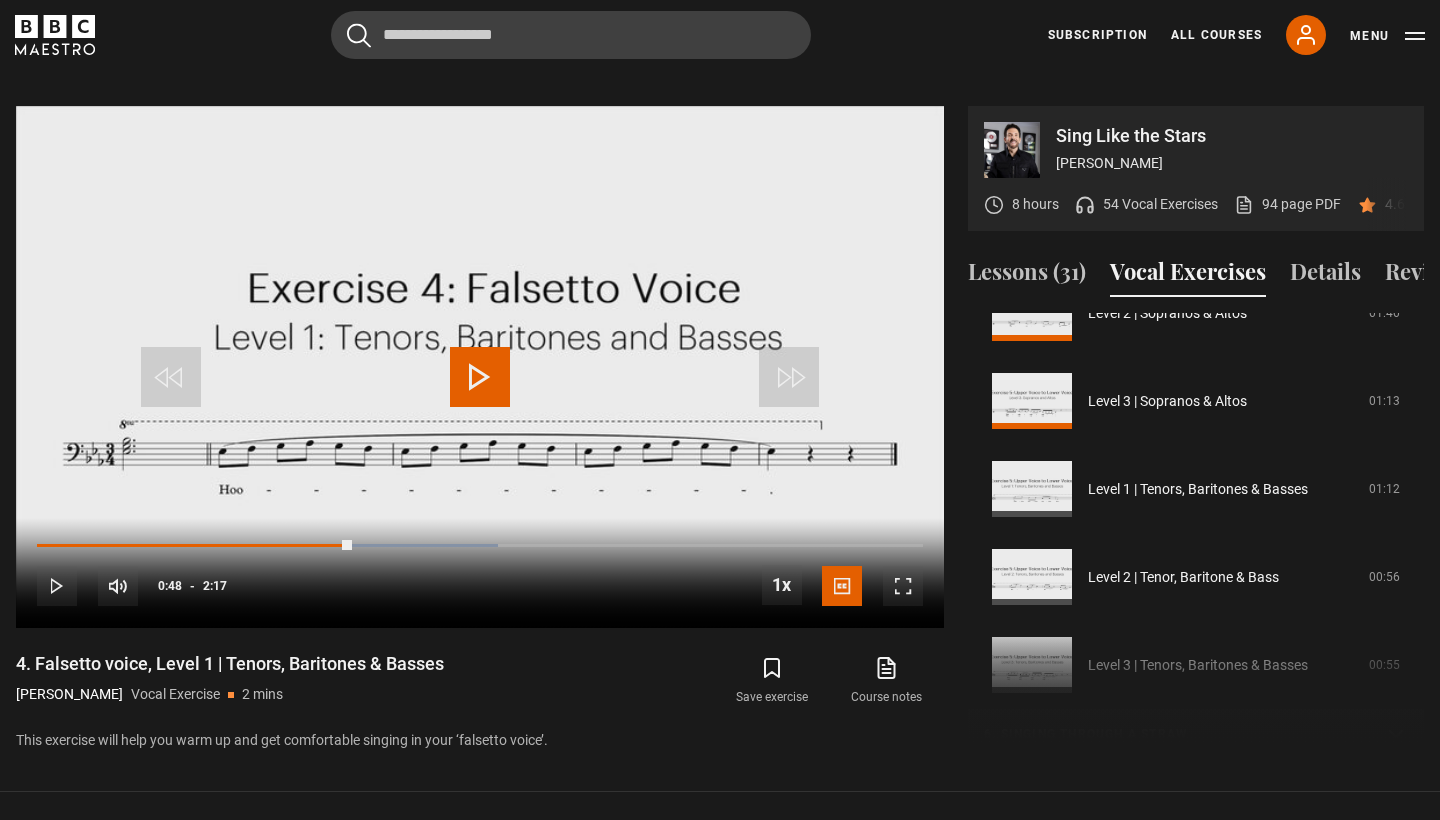 scroll, scrollTop: 1025, scrollLeft: 0, axis: vertical 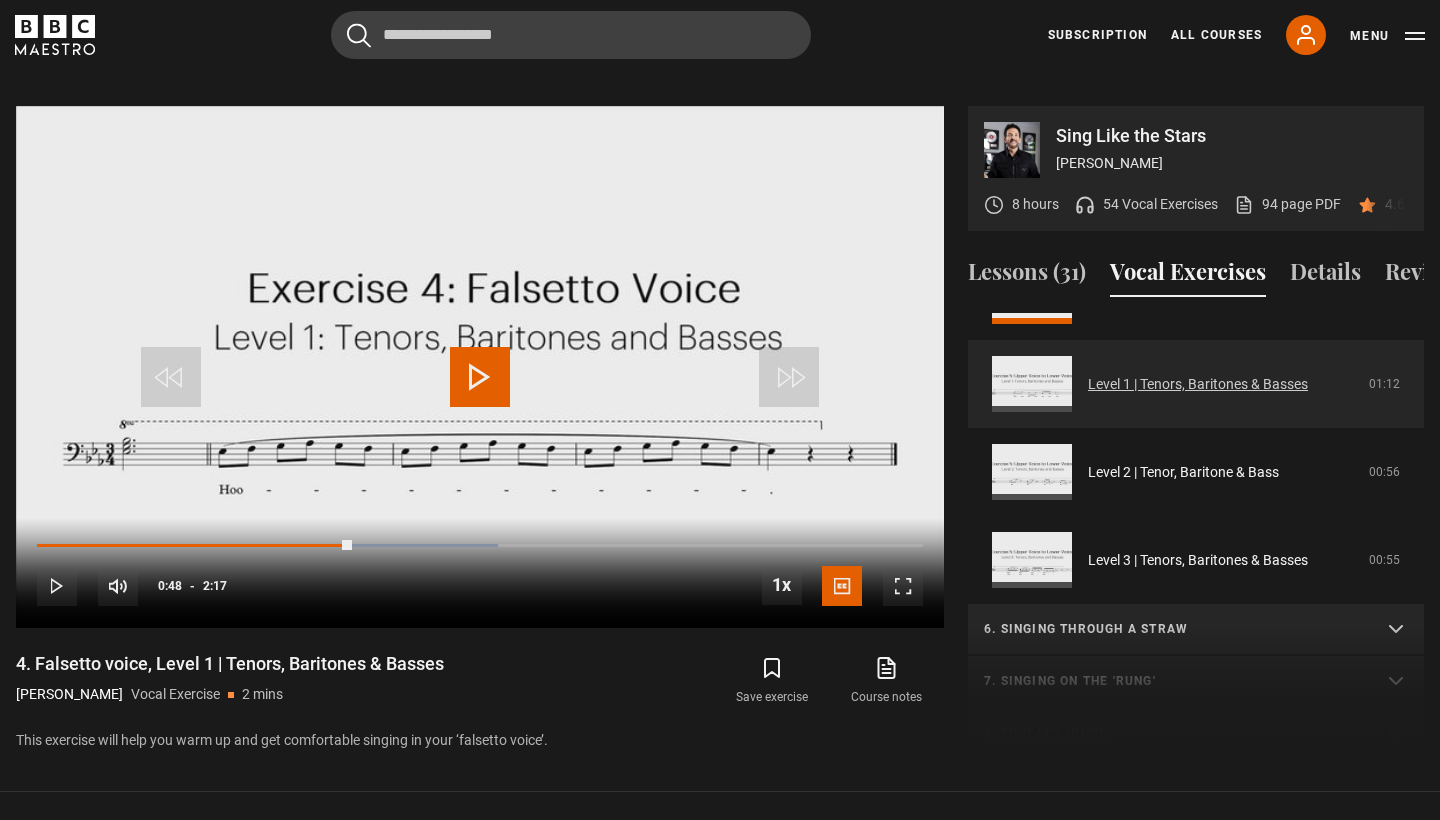 click on "Level 1 | Tenors, Baritones & Basses" at bounding box center [1198, 384] 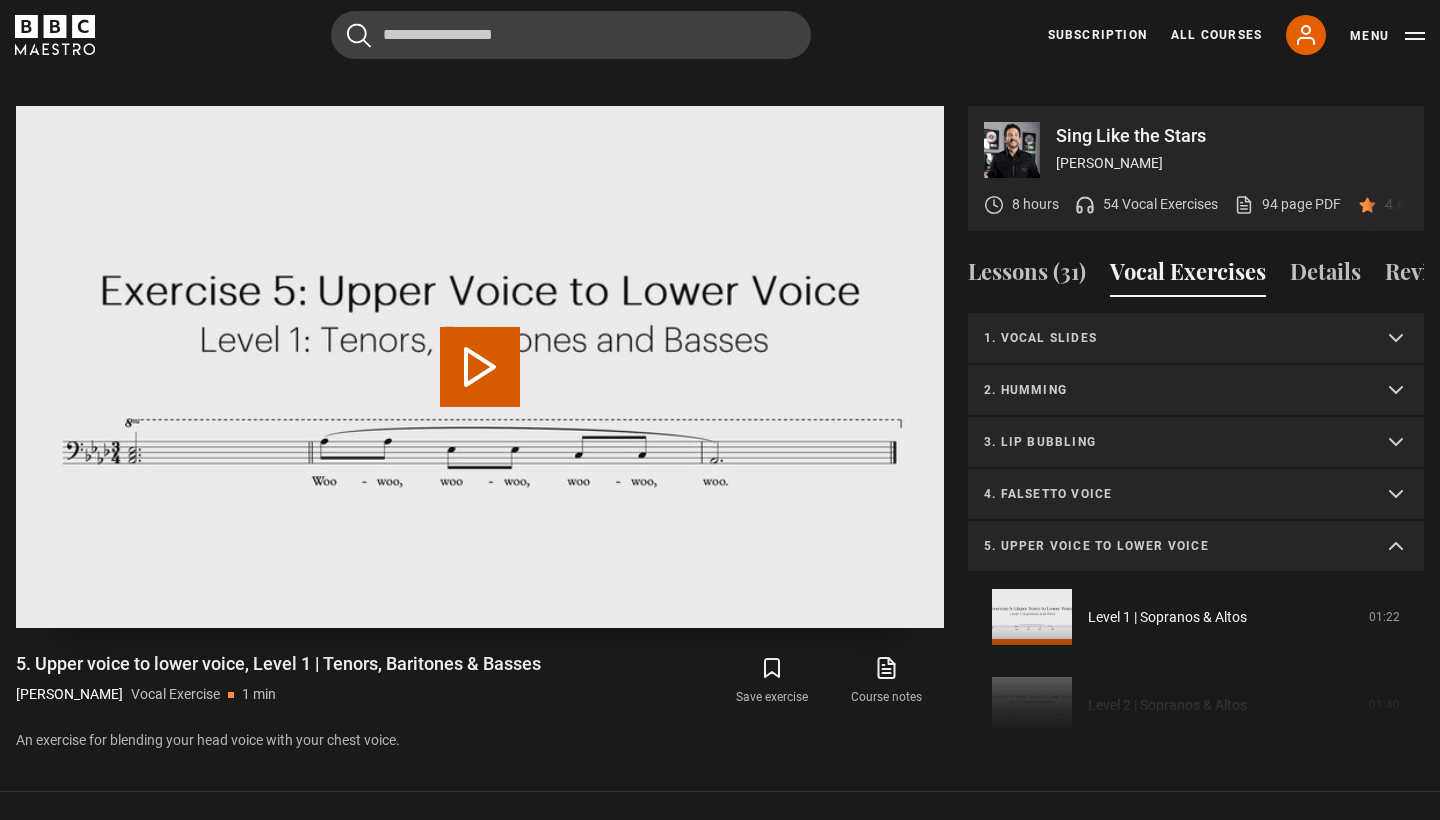scroll, scrollTop: 0, scrollLeft: 0, axis: both 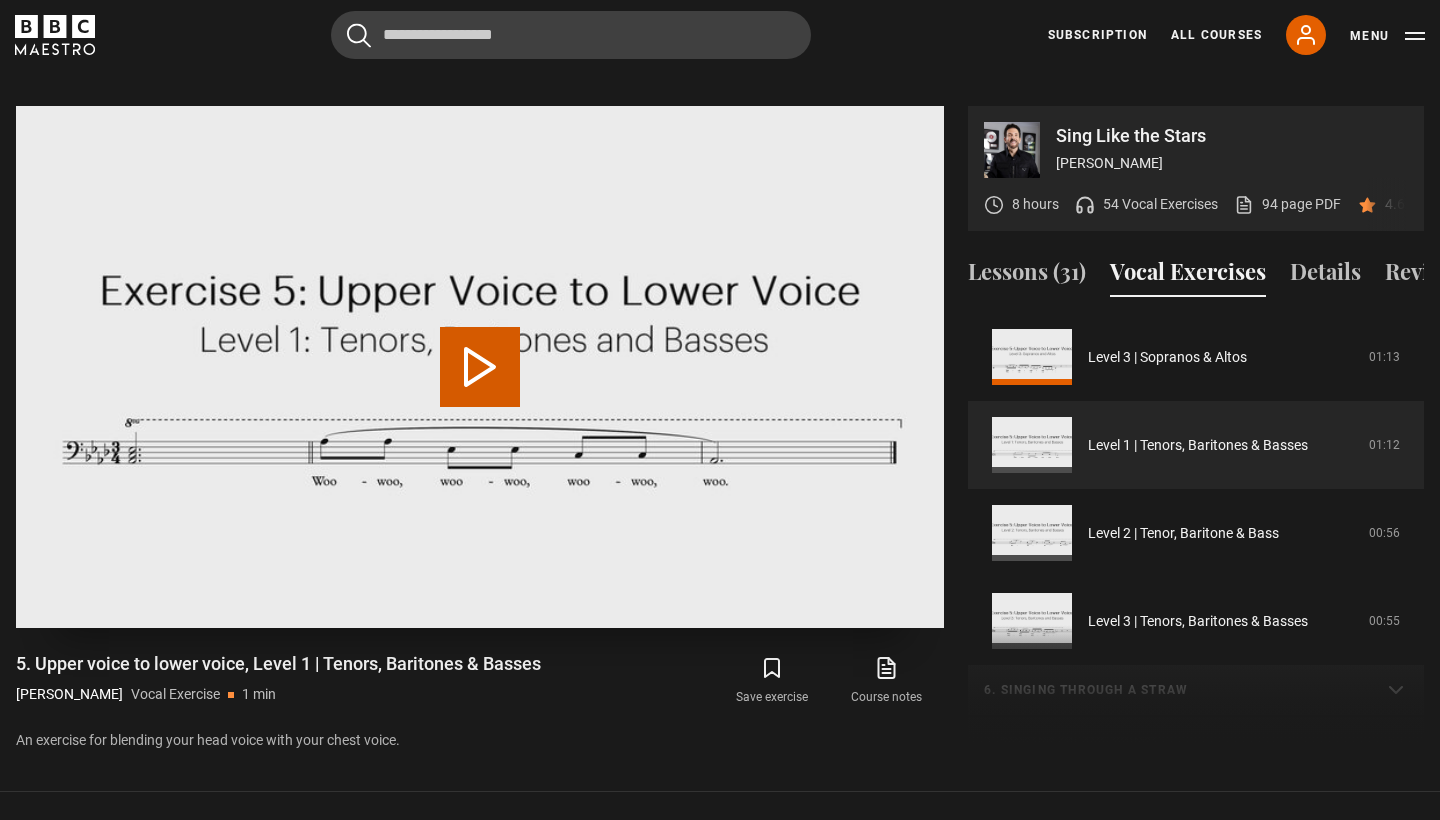 click on "Play Video" at bounding box center [480, 367] 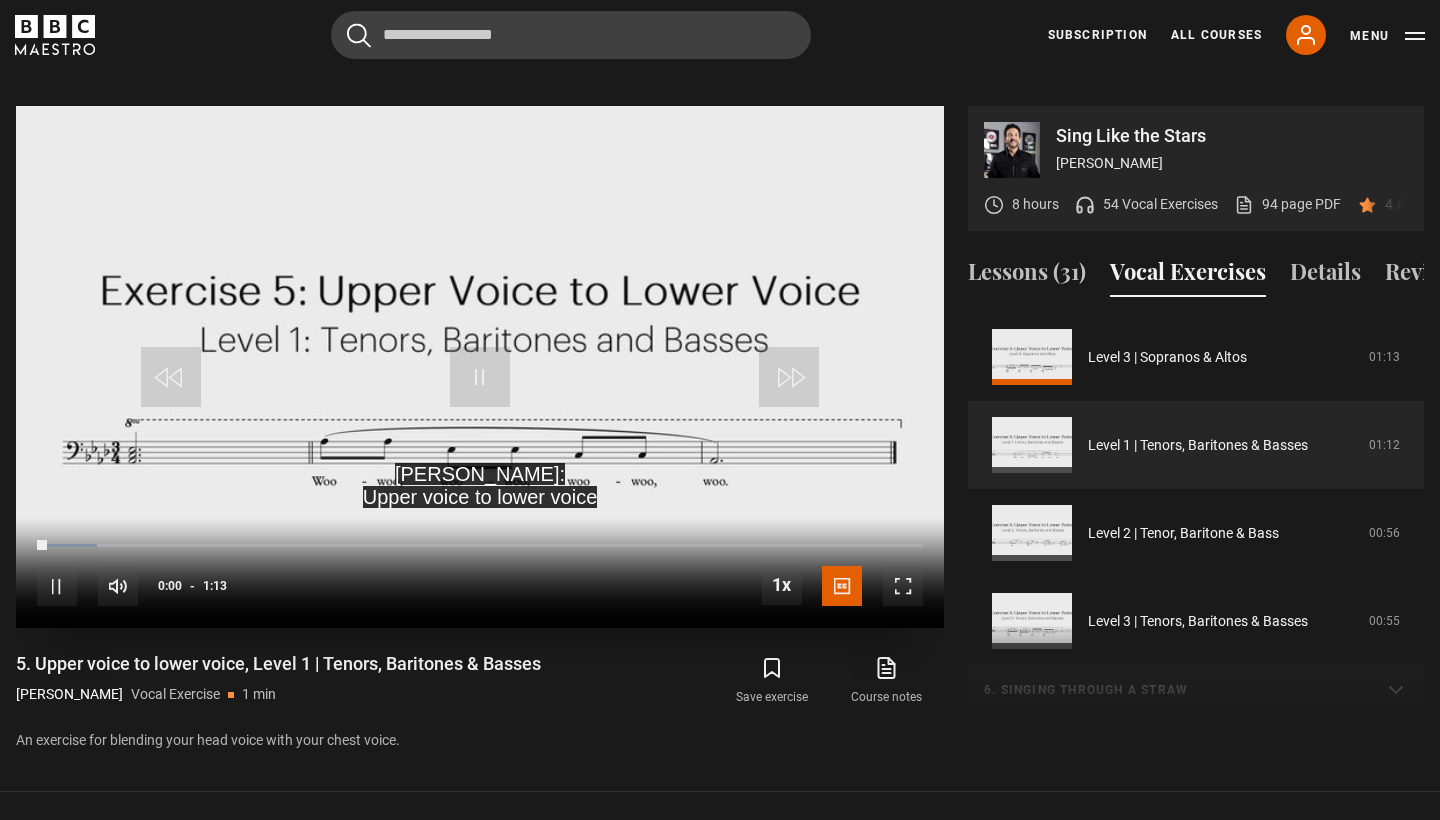 click at bounding box center [903, 586] 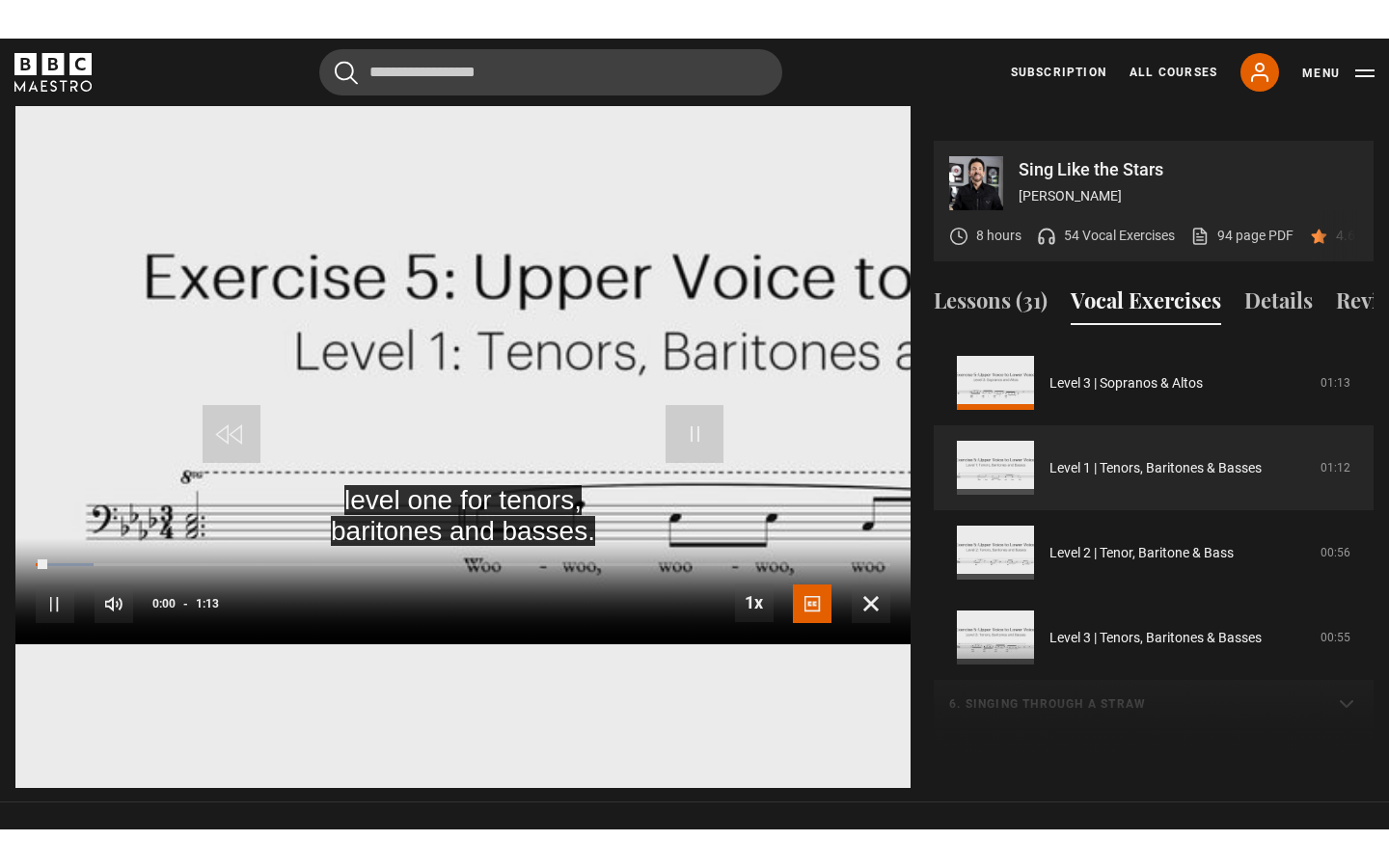 scroll, scrollTop: 0, scrollLeft: 0, axis: both 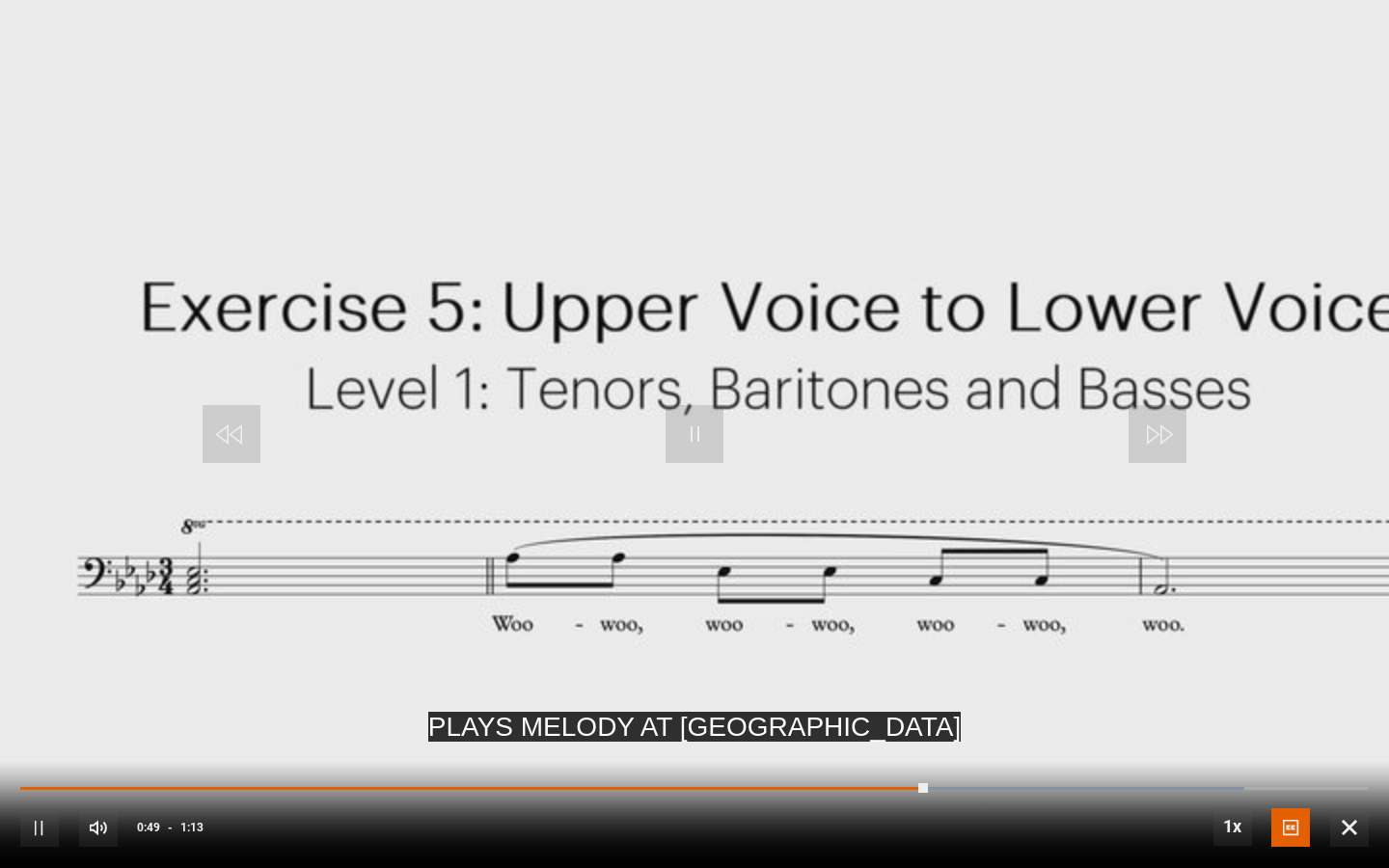 click at bounding box center [694, 434] 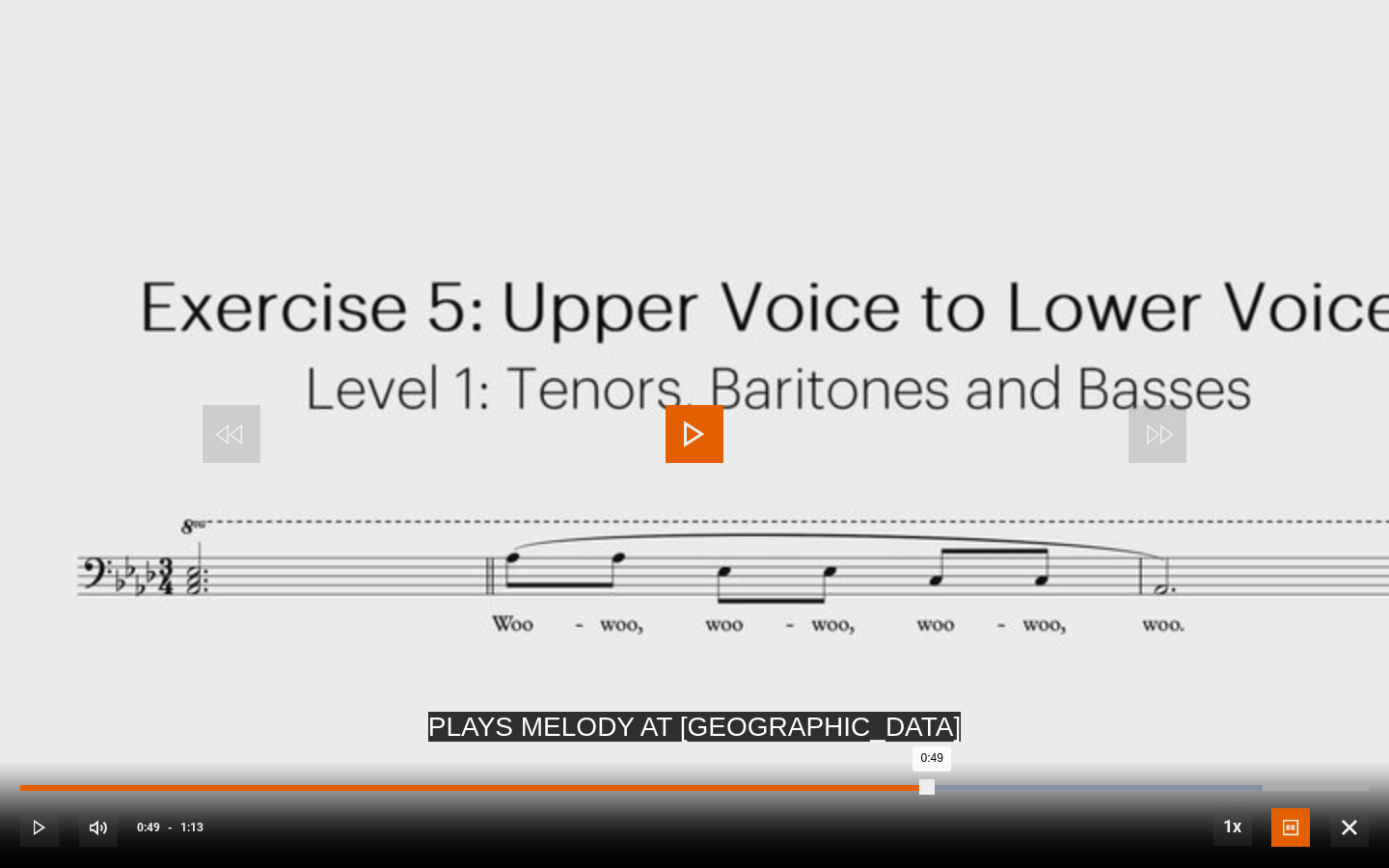 click on "Loaded :  92.13% 0:24 0:49" at bounding box center (694, 788) 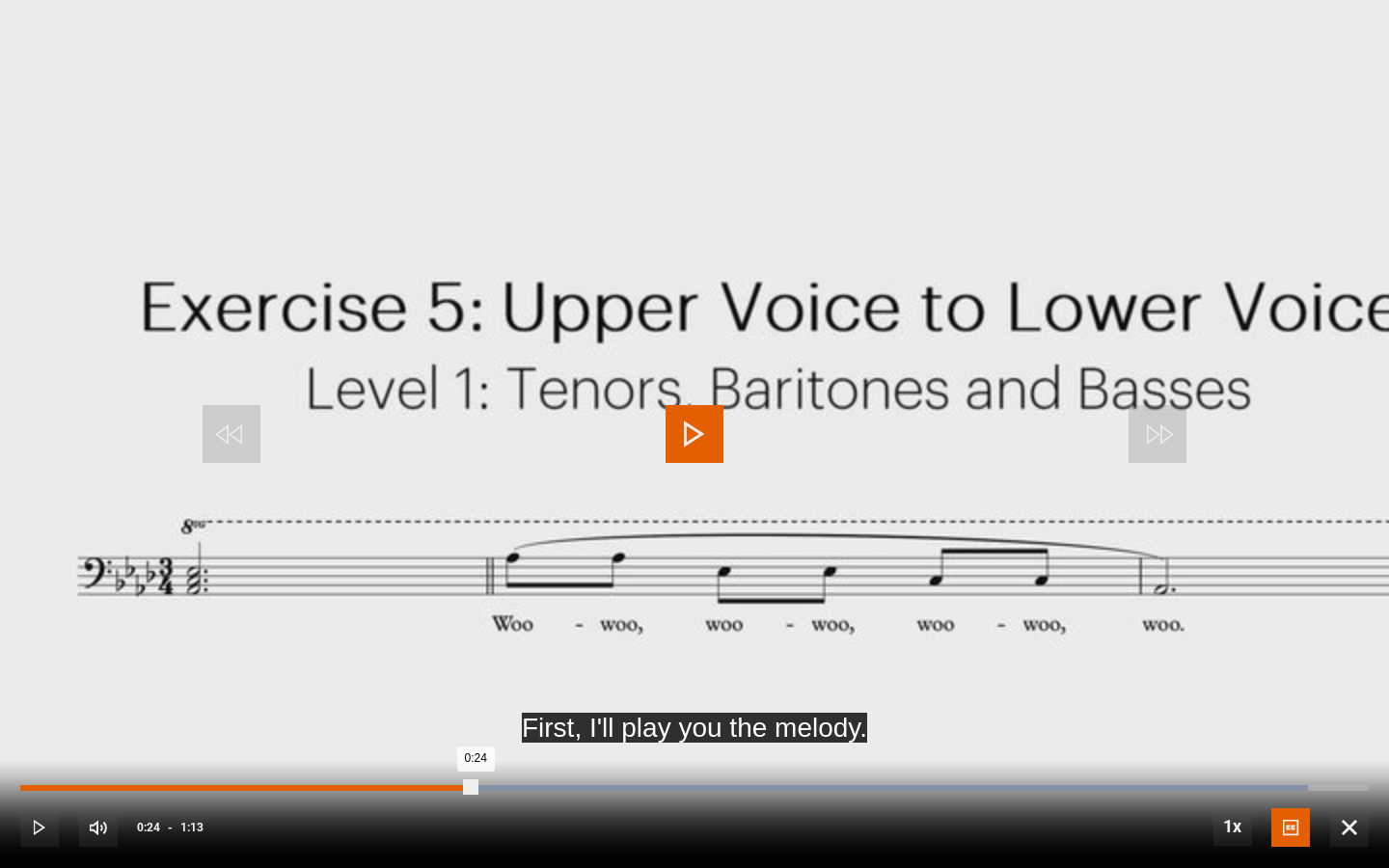 click on "0:11" at bounding box center [242, 788] 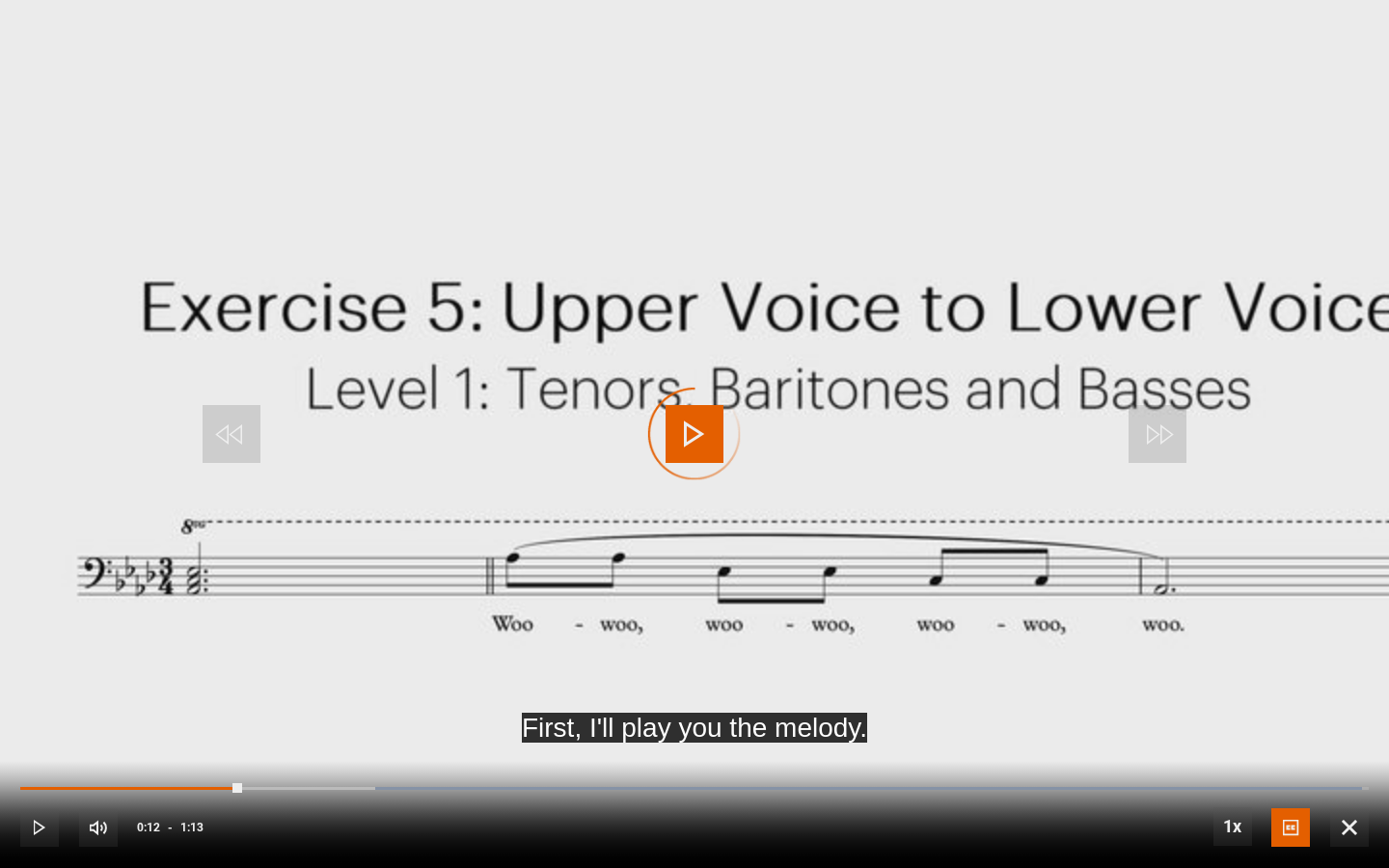 click on "Video Player is loading." at bounding box center [694, 434] 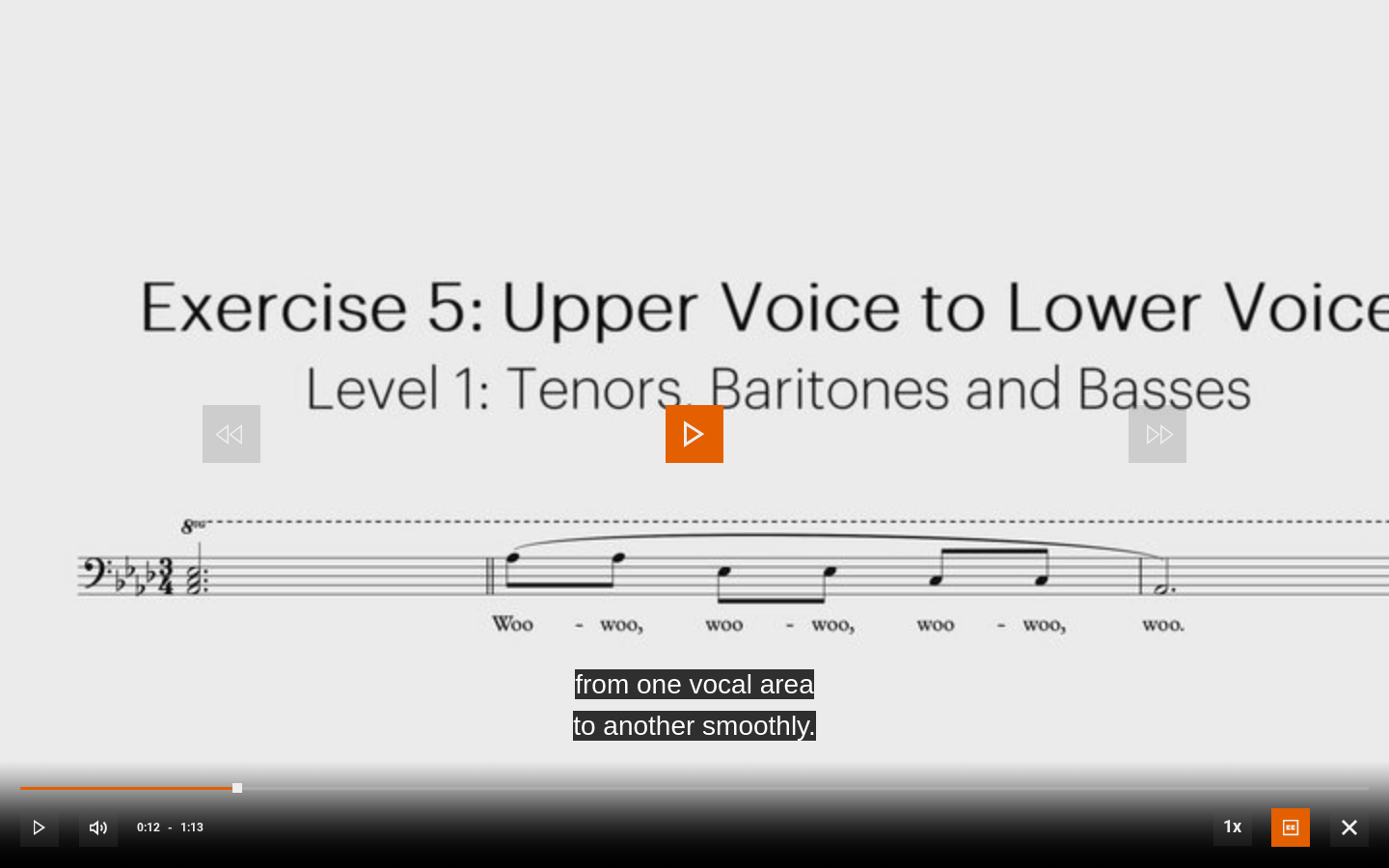 click at bounding box center [694, 434] 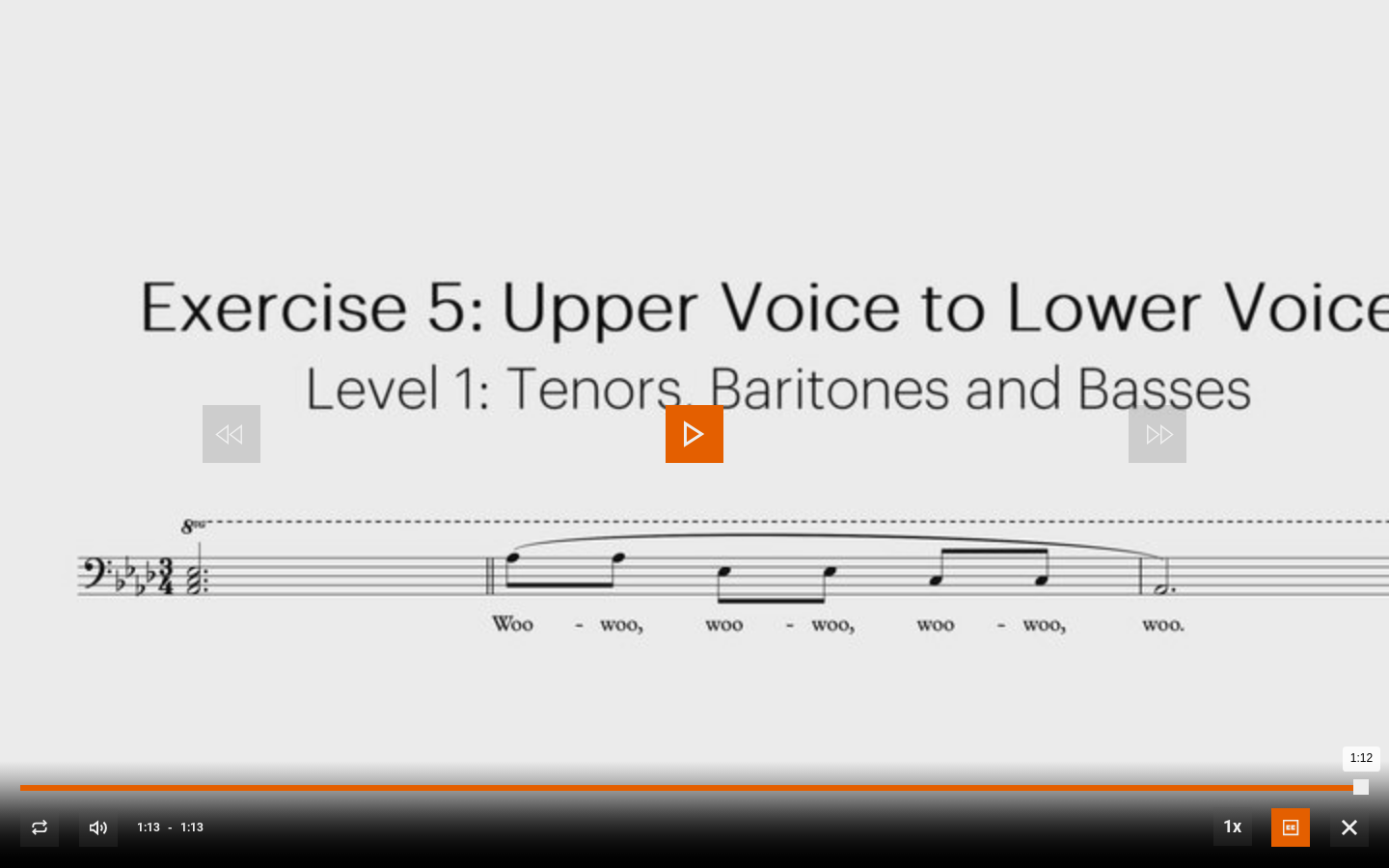 click on "Loaded :  95.87% 0:13 1:12" at bounding box center [694, 788] 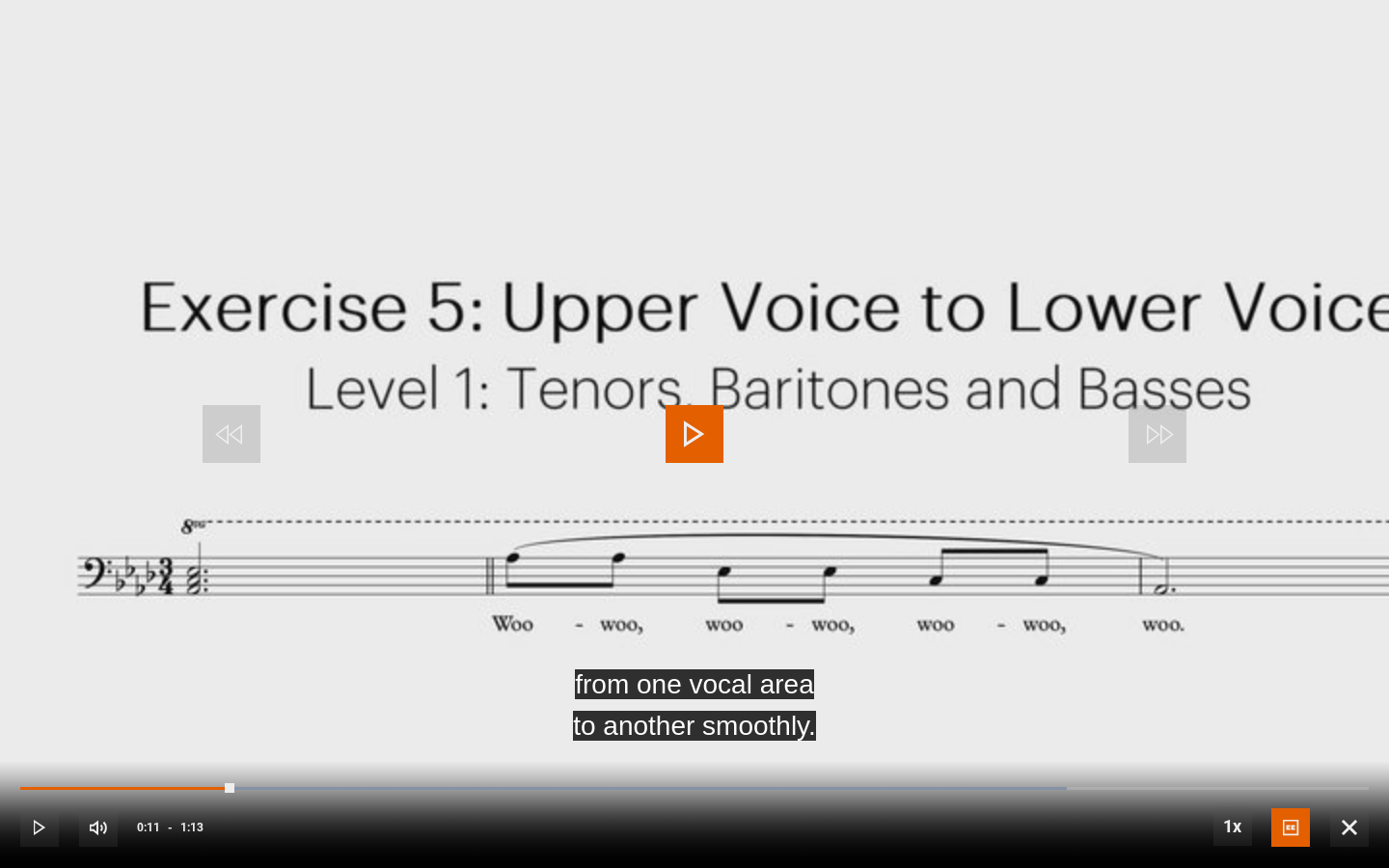 click at bounding box center (694, 434) 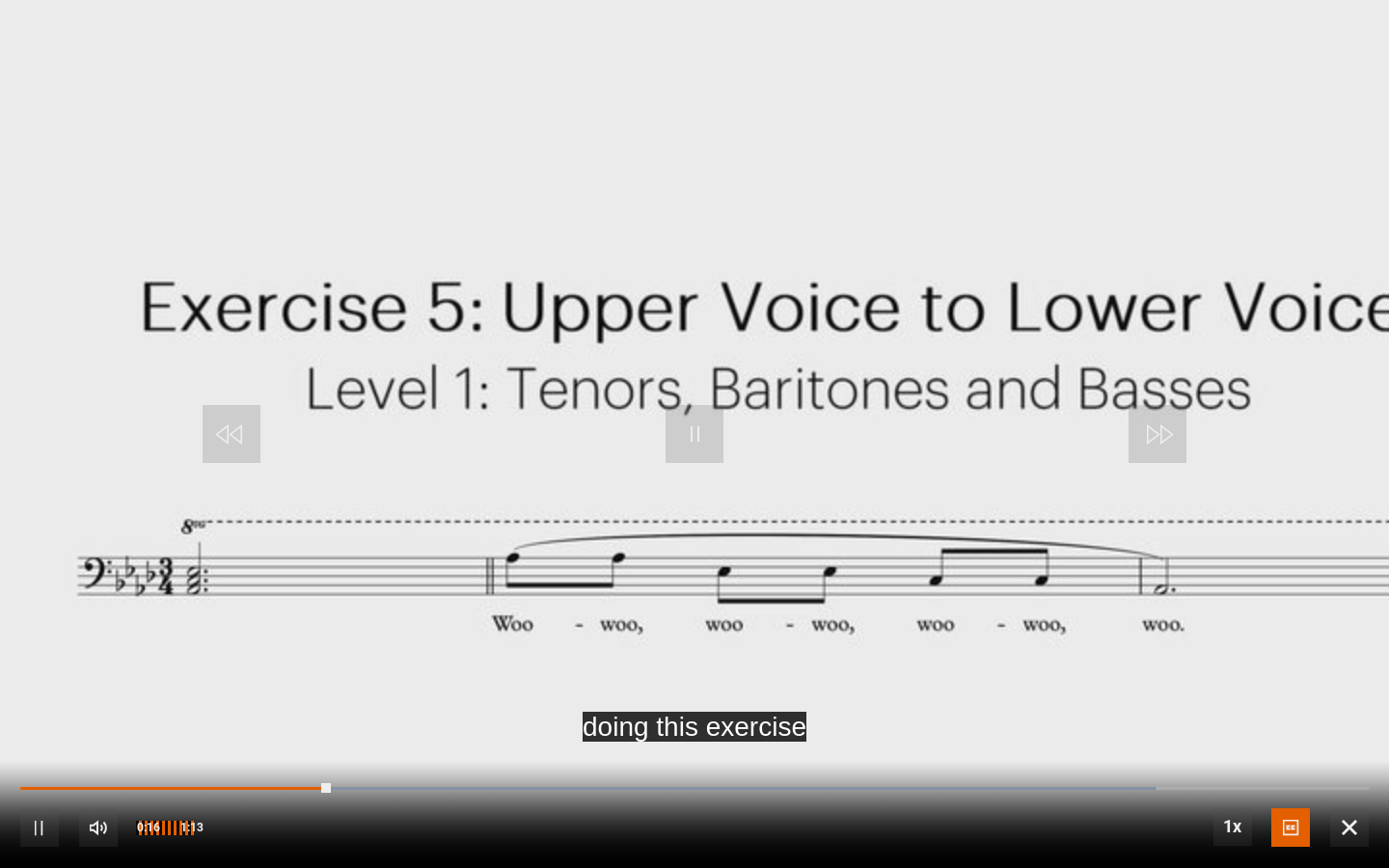 drag, startPoint x: 203, startPoint y: 828, endPoint x: 246, endPoint y: 831, distance: 43.104524 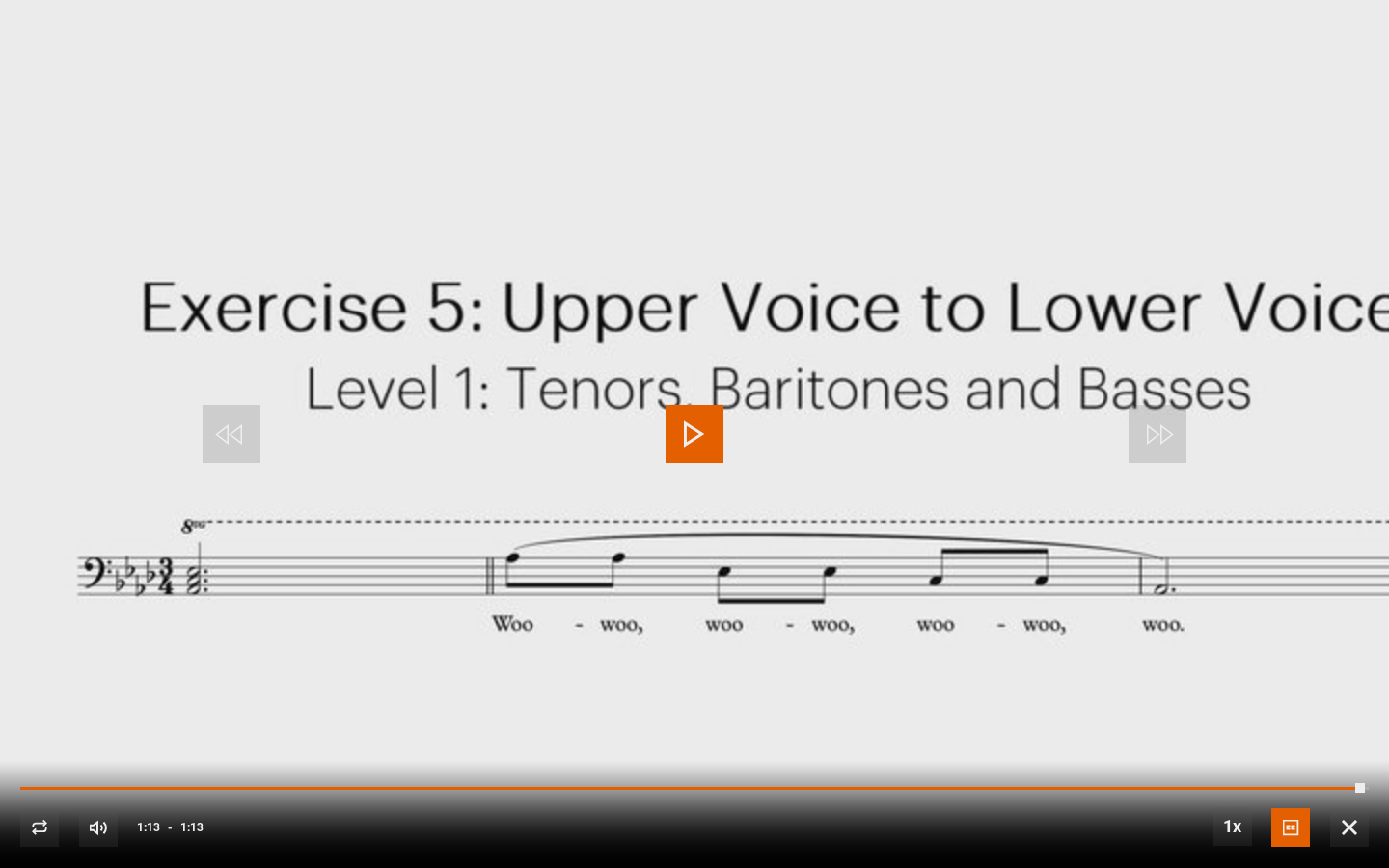 click at bounding box center (1349, 827) 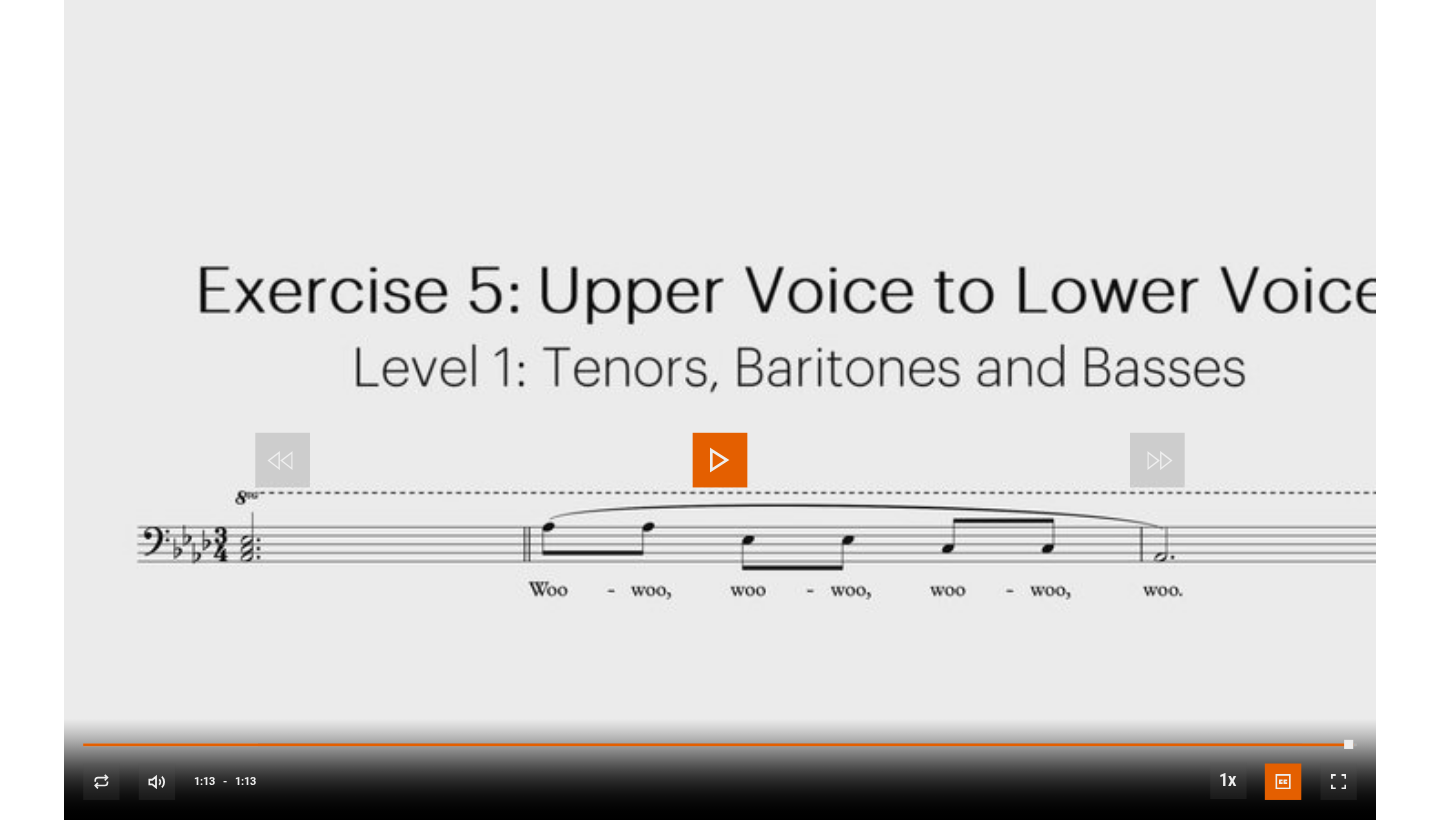 scroll, scrollTop: 955, scrollLeft: 0, axis: vertical 